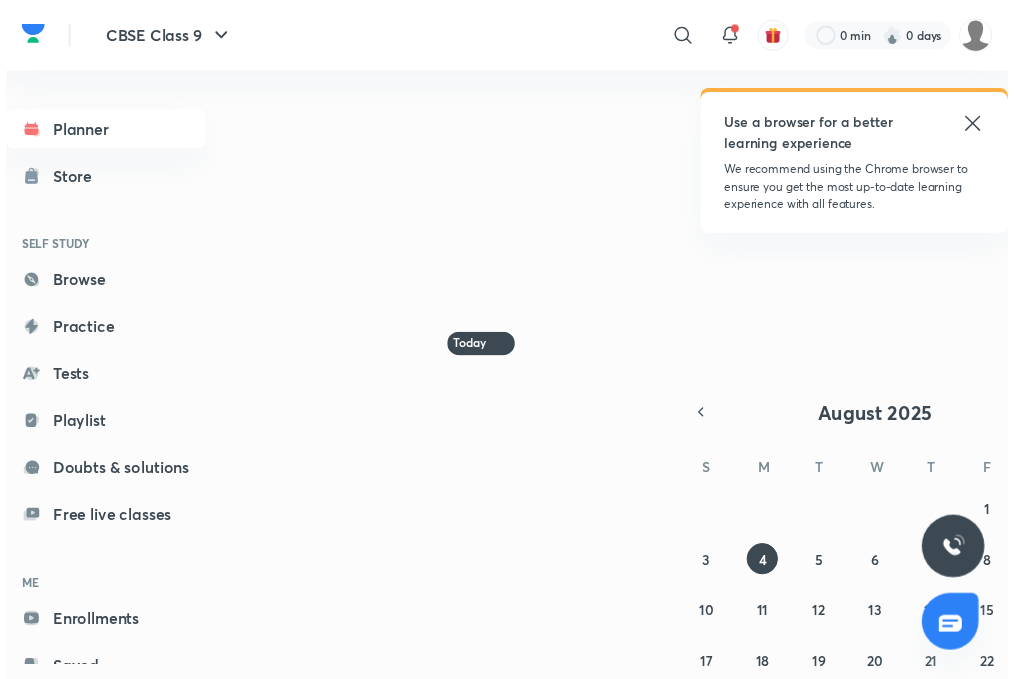 scroll, scrollTop: 0, scrollLeft: 0, axis: both 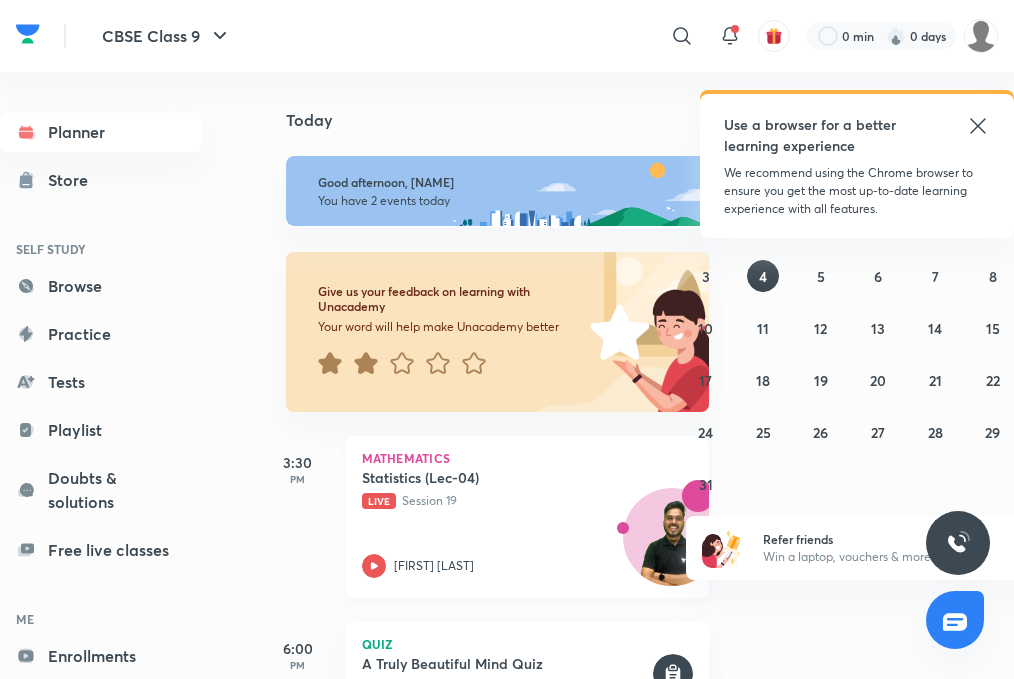 click on "[NAME]" at bounding box center (434, 566) 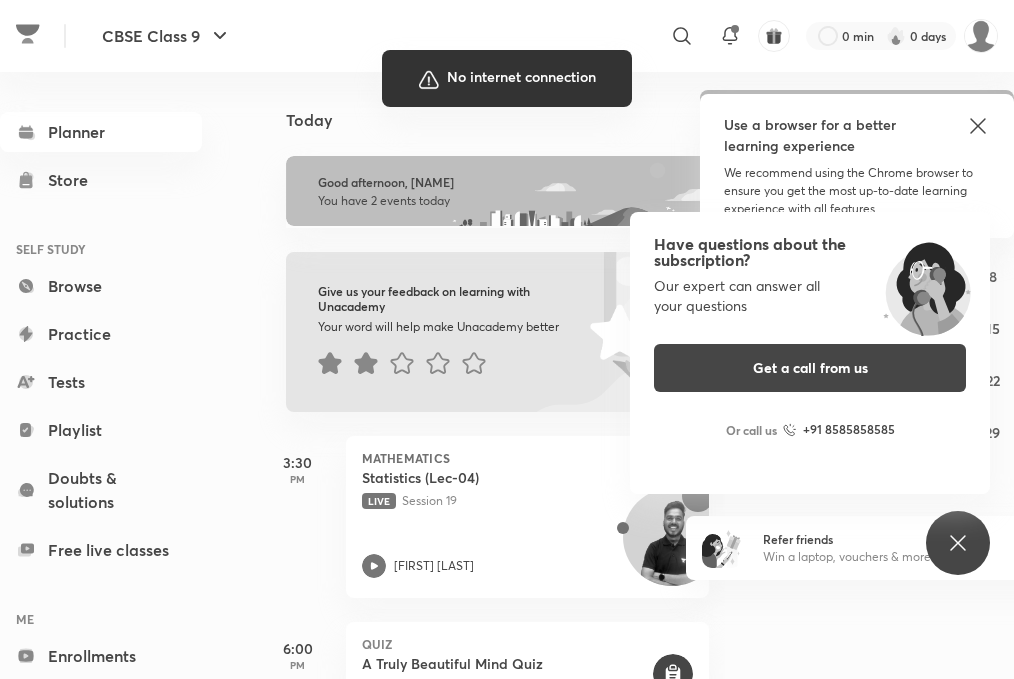 scroll, scrollTop: 15, scrollLeft: 0, axis: vertical 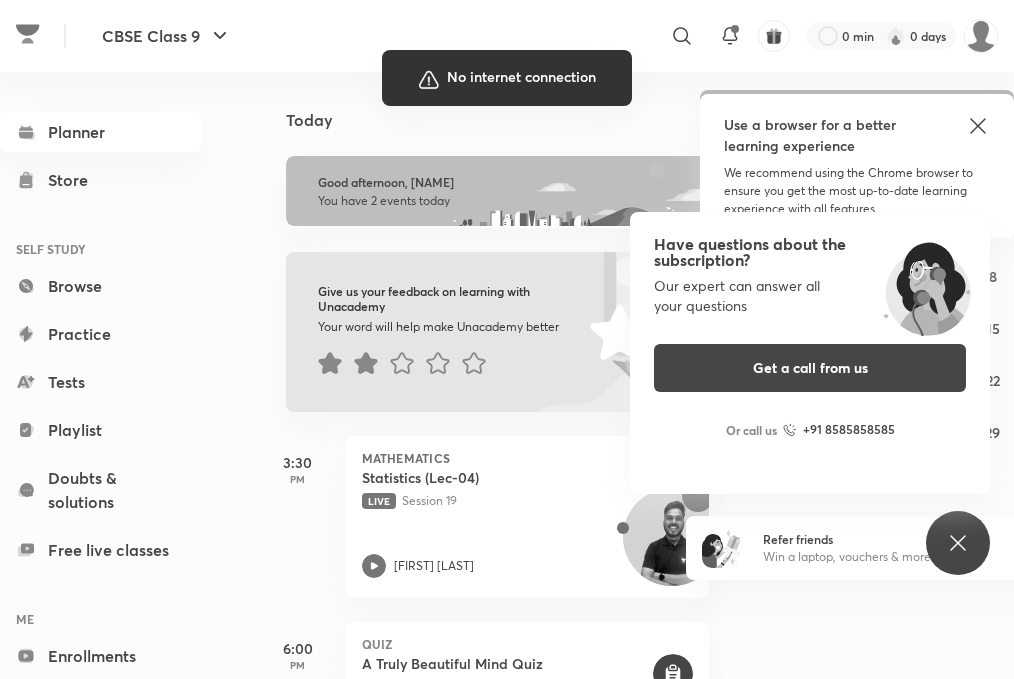 click at bounding box center (507, 339) 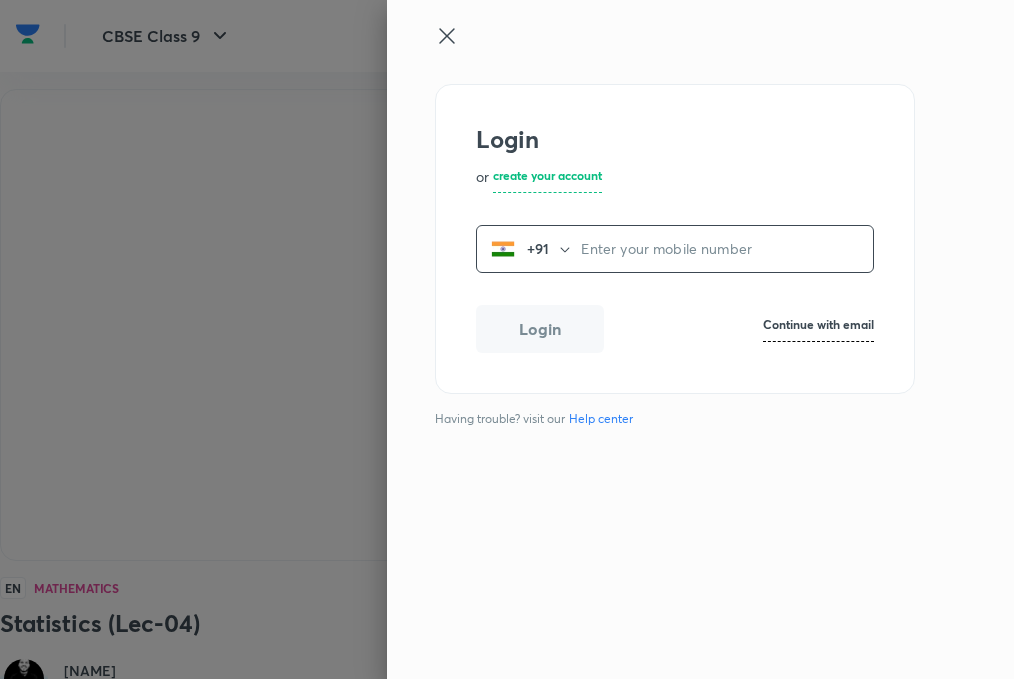 scroll, scrollTop: 15, scrollLeft: 0, axis: vertical 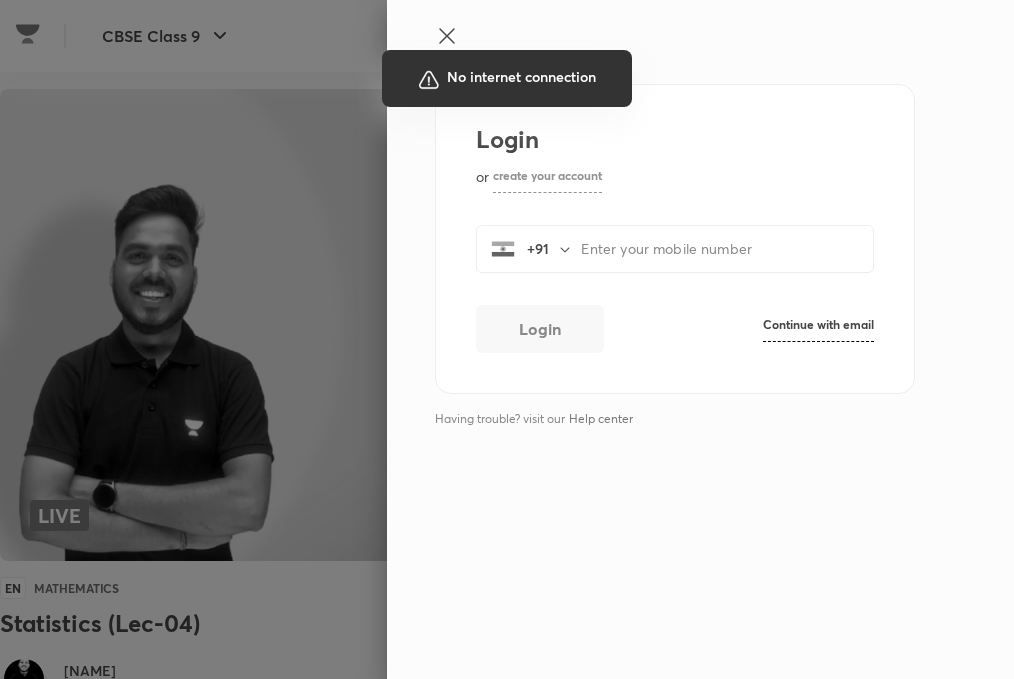 click at bounding box center [507, 339] 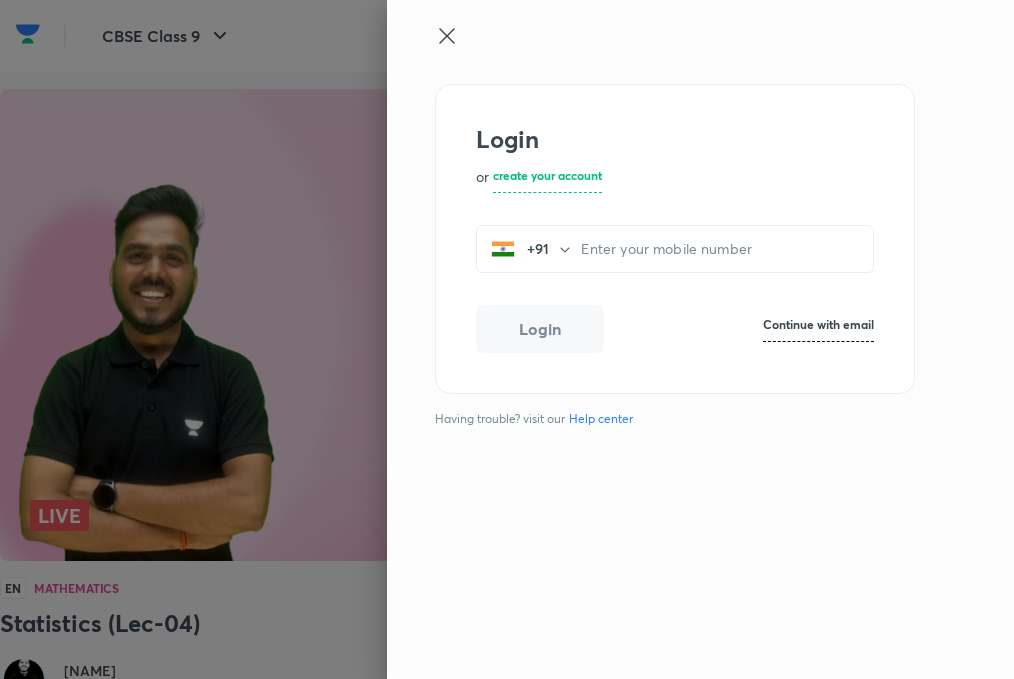 click 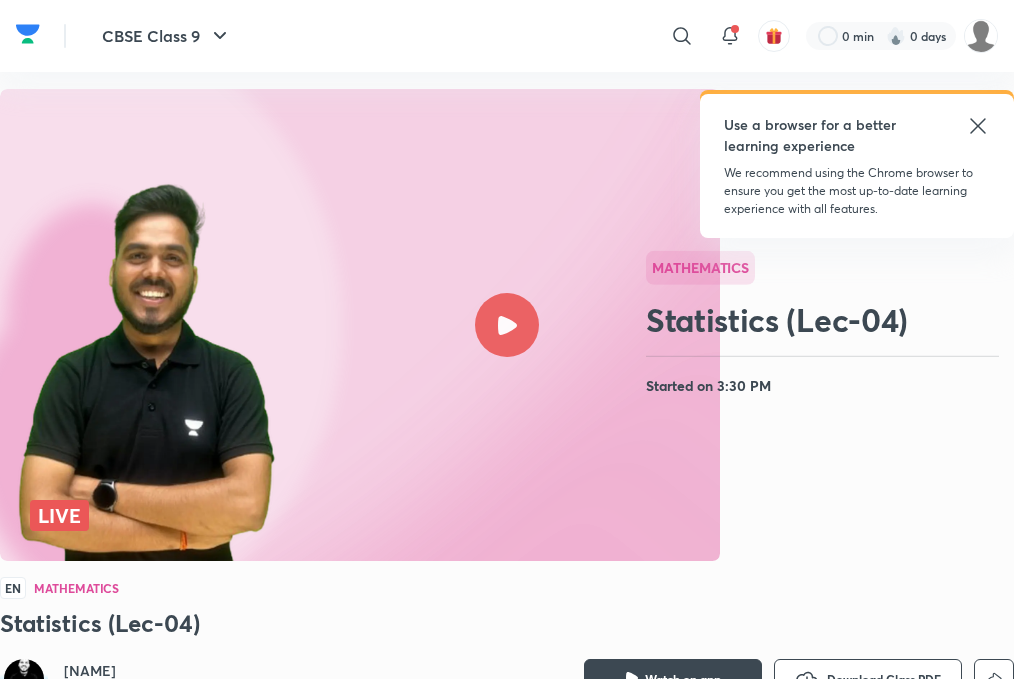 click 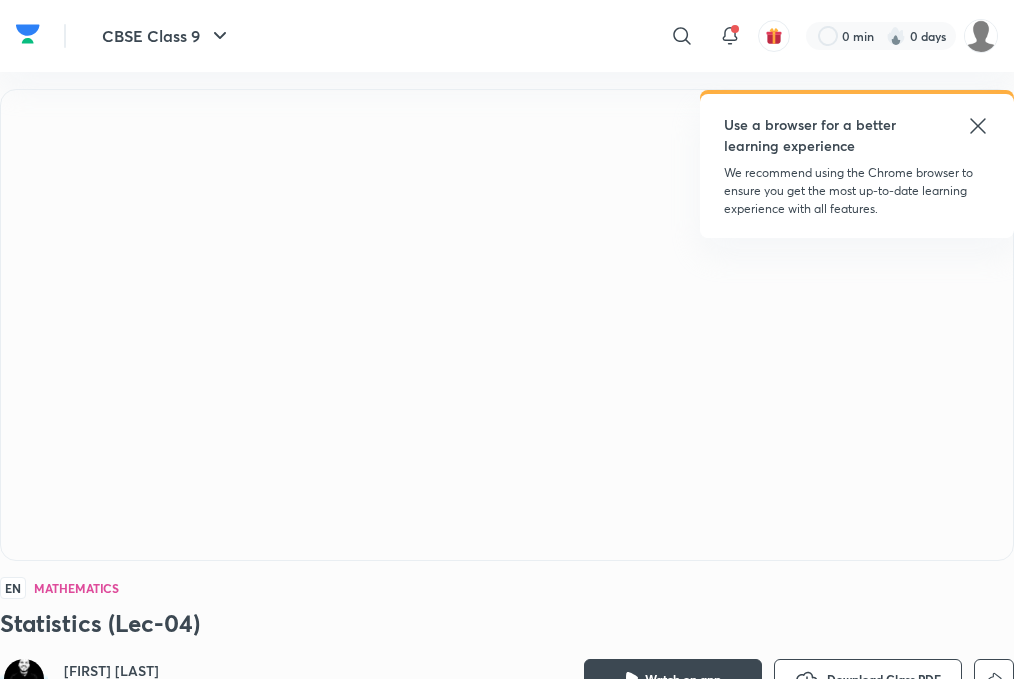 scroll, scrollTop: 15, scrollLeft: 0, axis: vertical 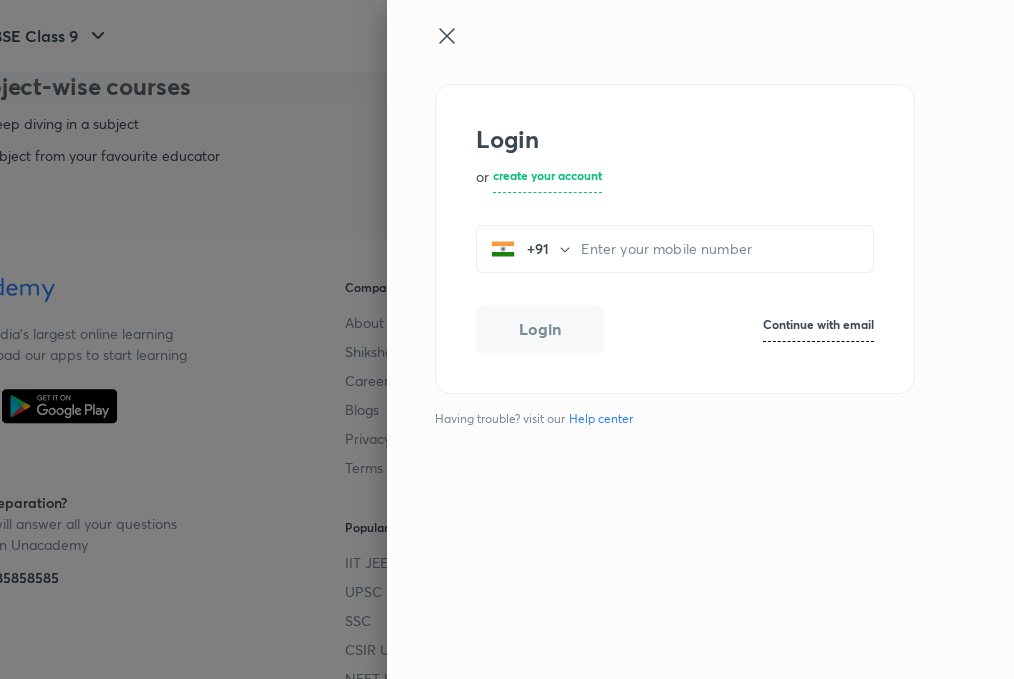 click 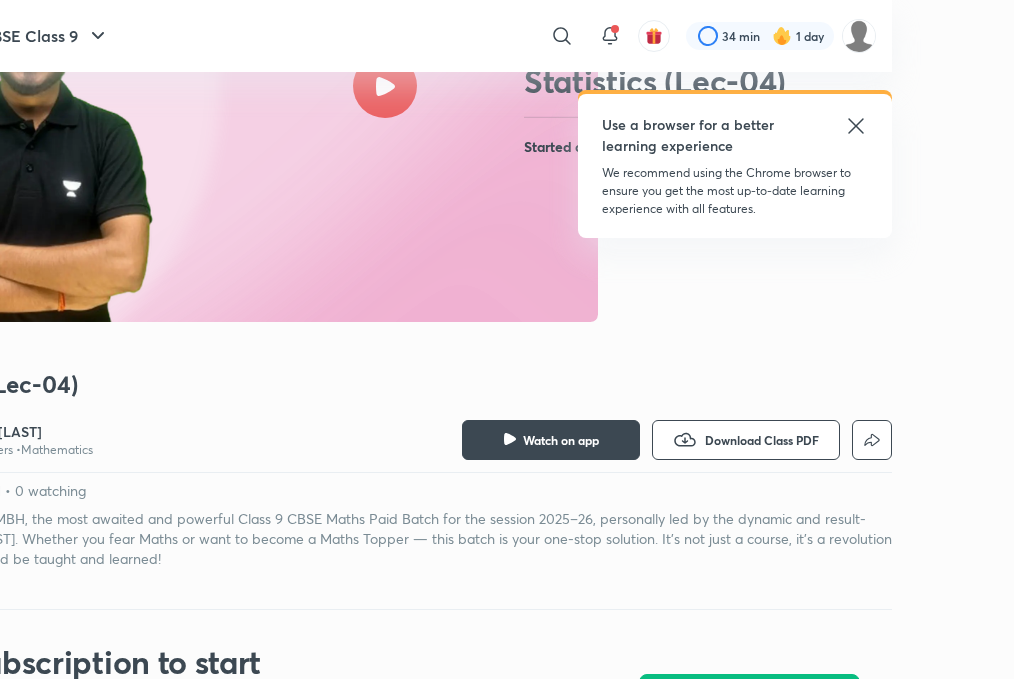 scroll, scrollTop: 0, scrollLeft: 122, axis: horizontal 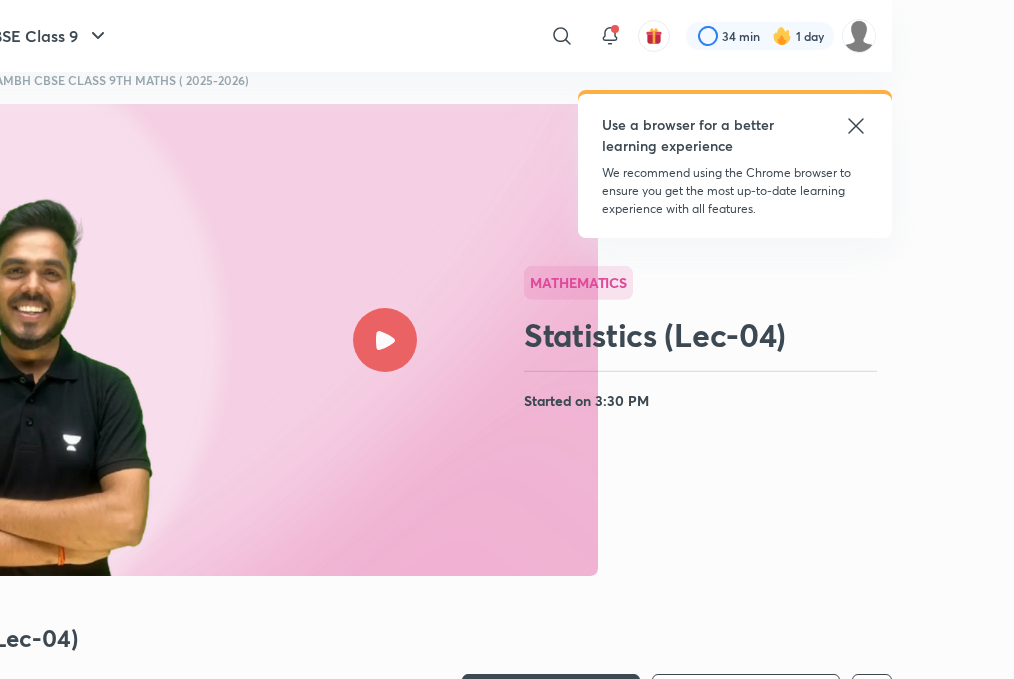 click 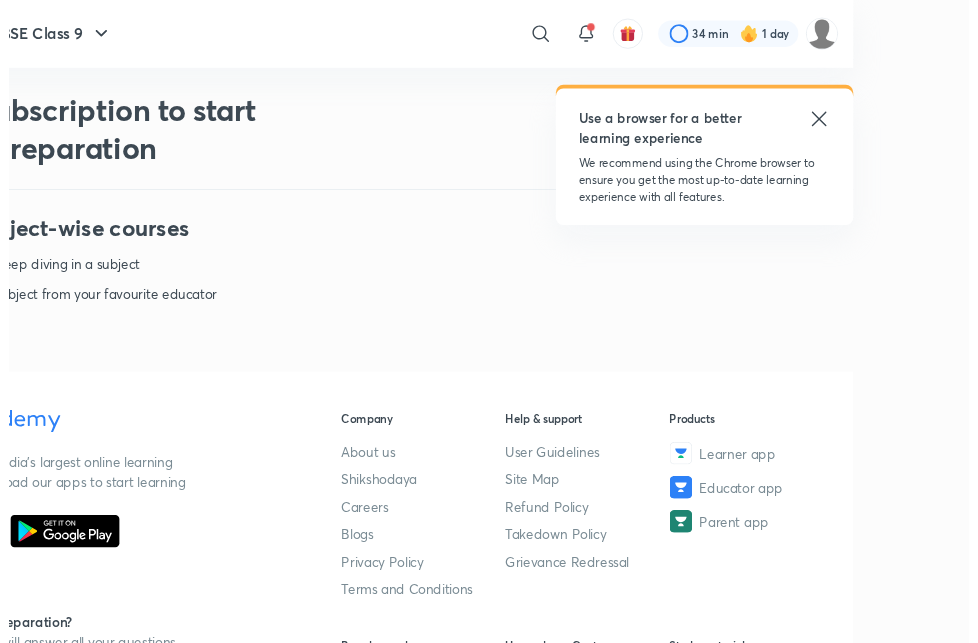 scroll, scrollTop: 0, scrollLeft: 122, axis: horizontal 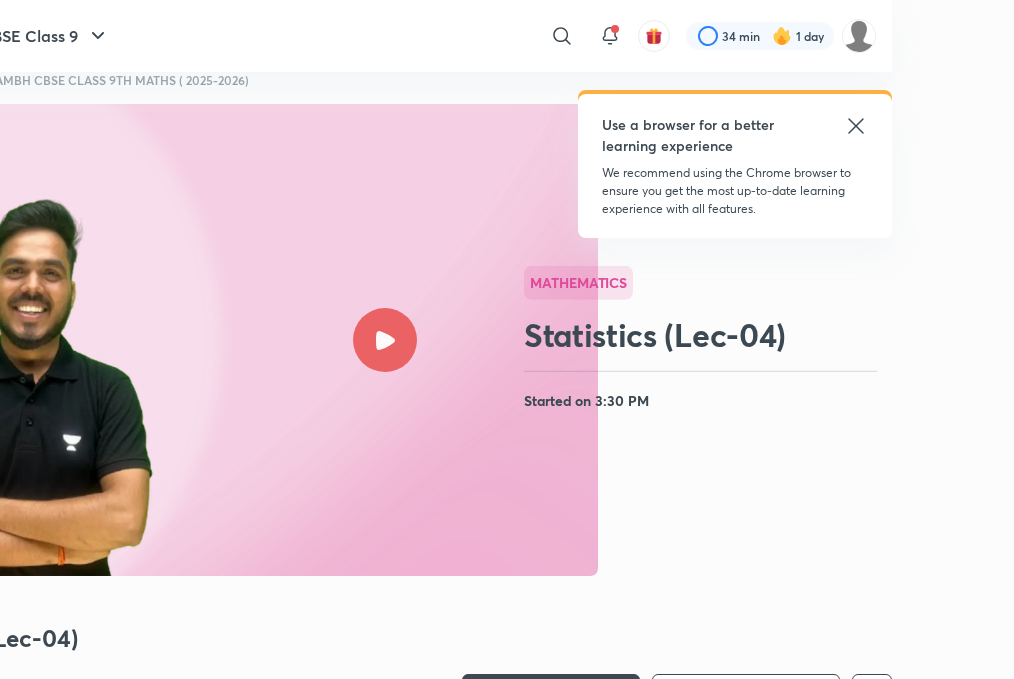 click at bounding box center [385, 340] 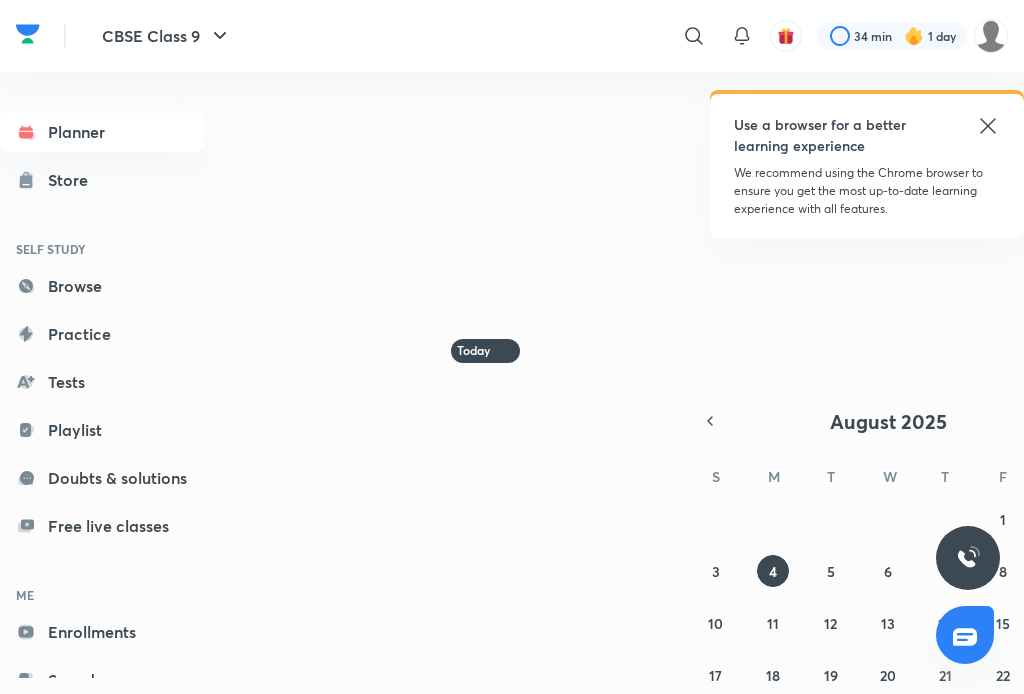 click 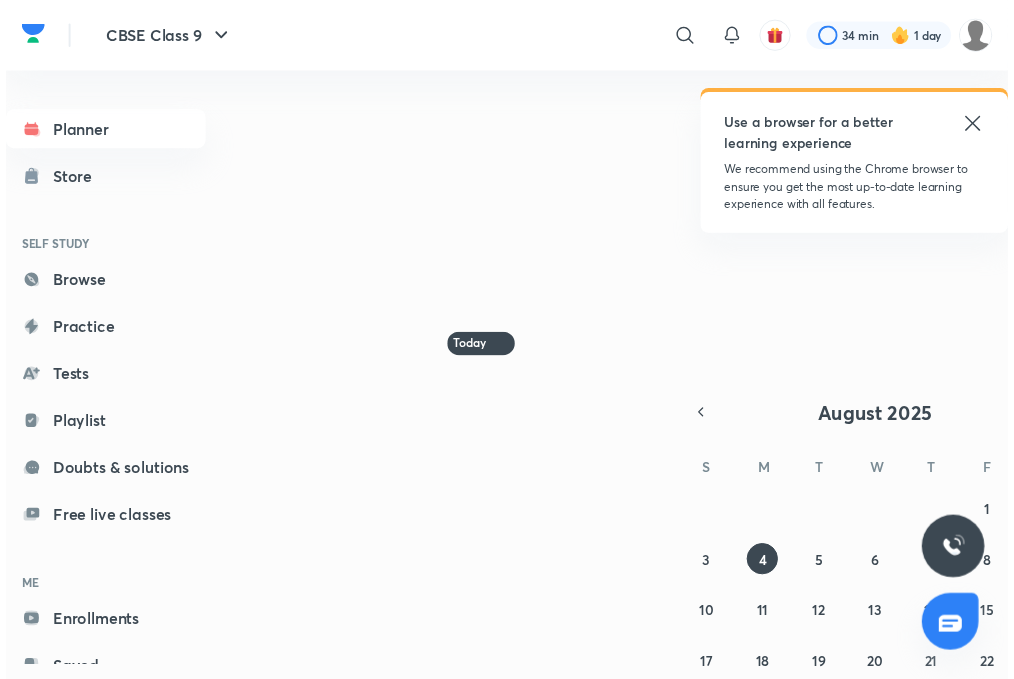 scroll, scrollTop: 0, scrollLeft: 0, axis: both 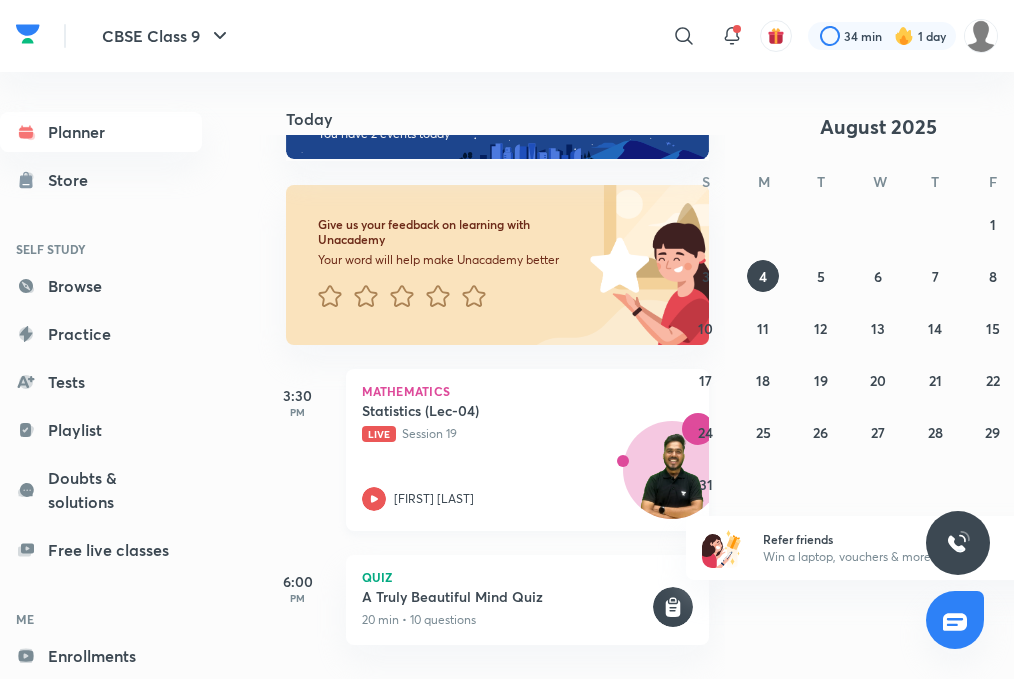 click on "[FIRST] [LAST]" at bounding box center (506, 499) 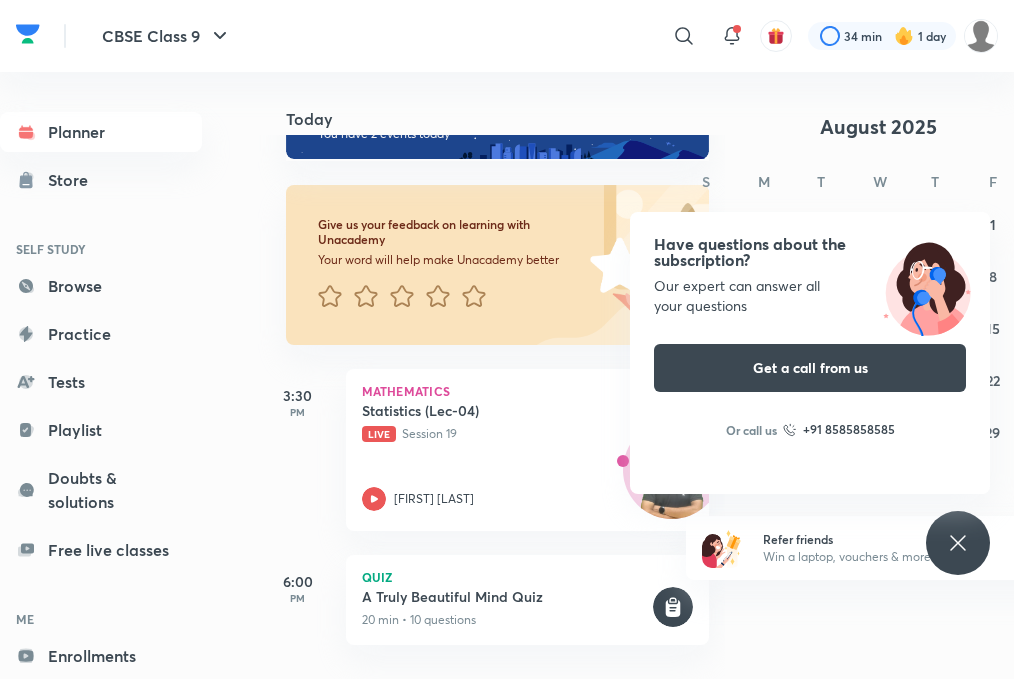 scroll, scrollTop: 15, scrollLeft: 0, axis: vertical 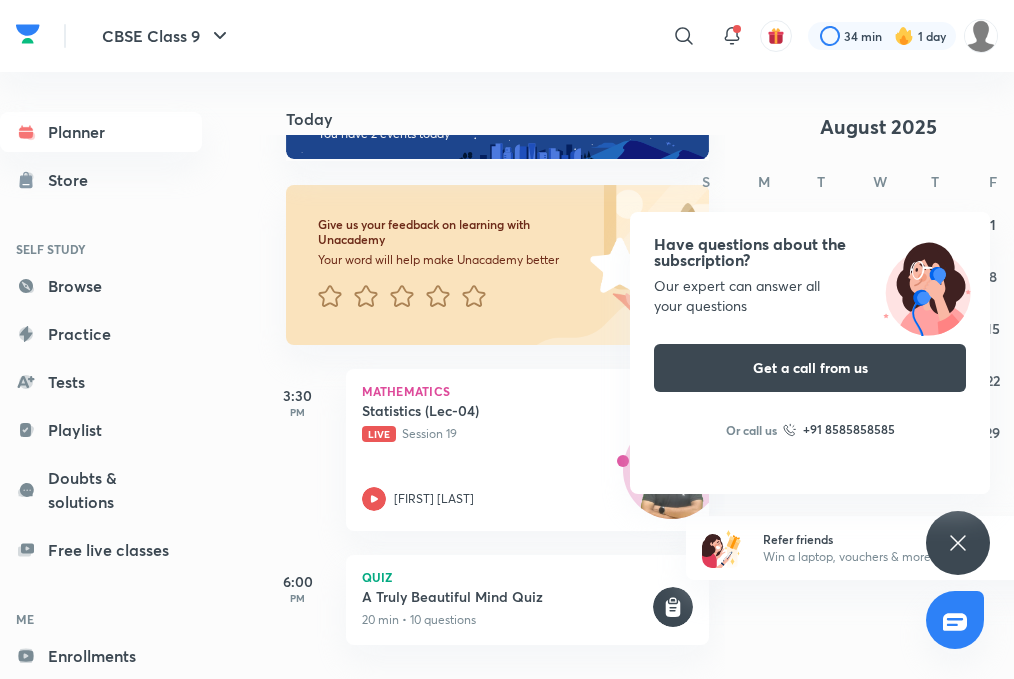 click on "Have questions about the subscription? Our expert can answer all your questions Get a call from us Or call us +91 8585858585" at bounding box center [958, 543] 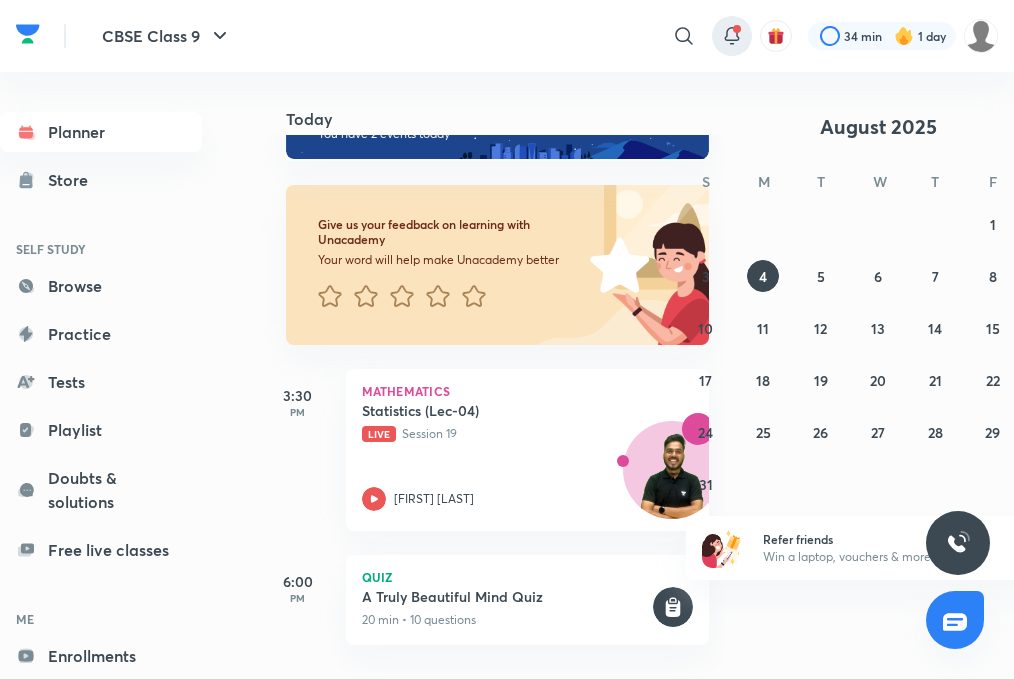 click 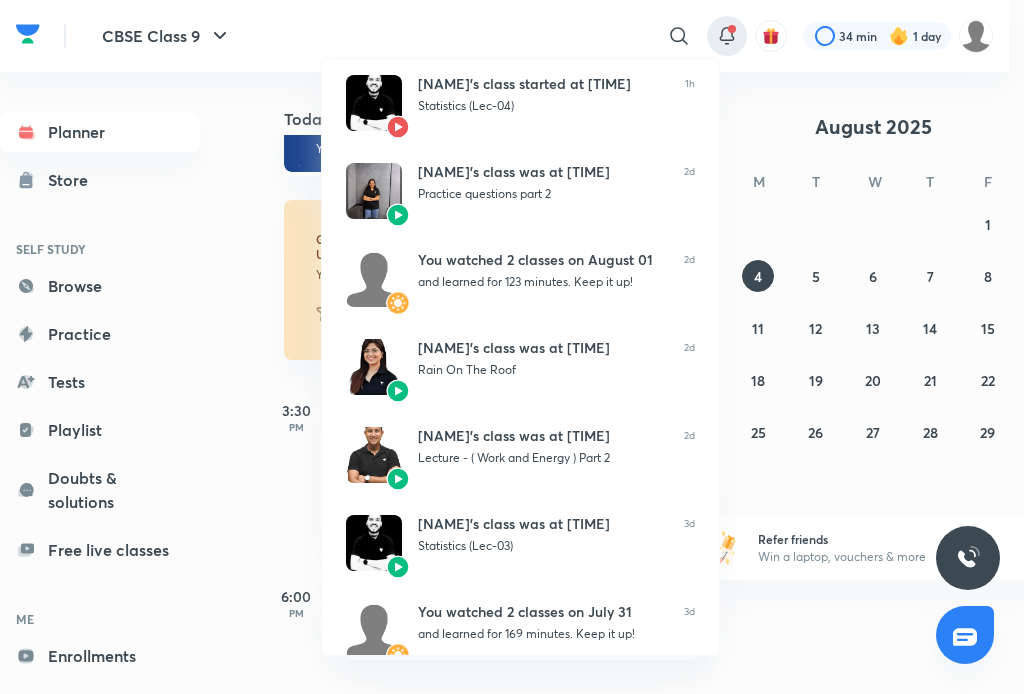 click at bounding box center [512, 347] 